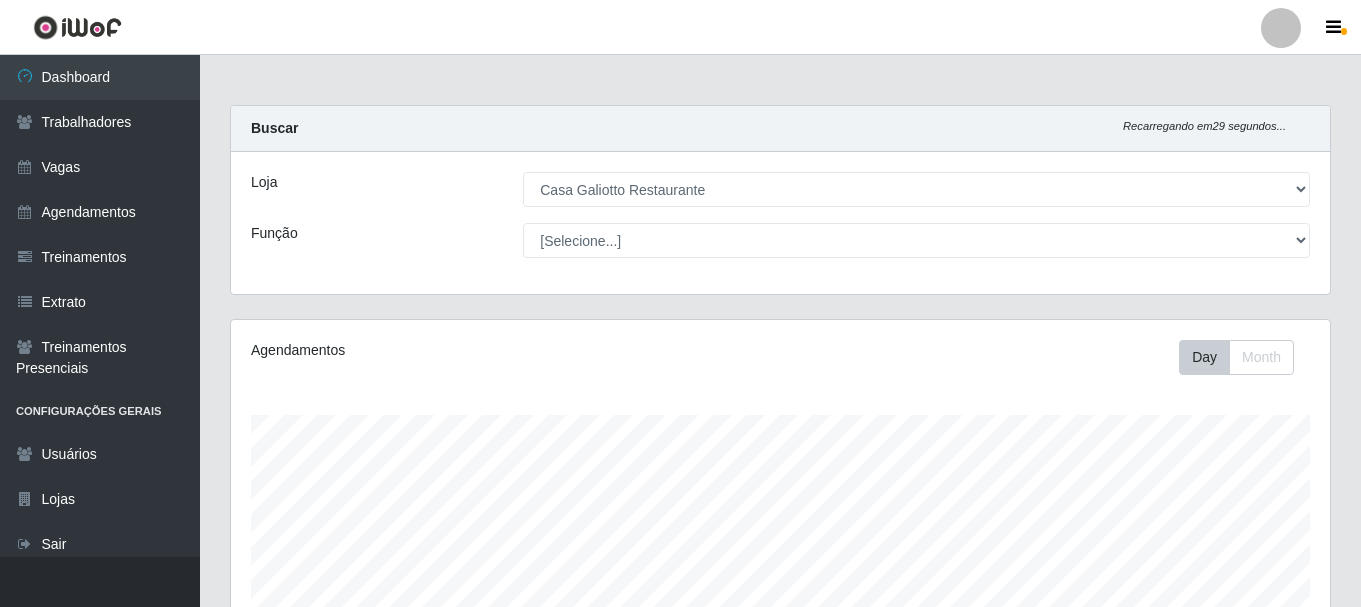 select on "279" 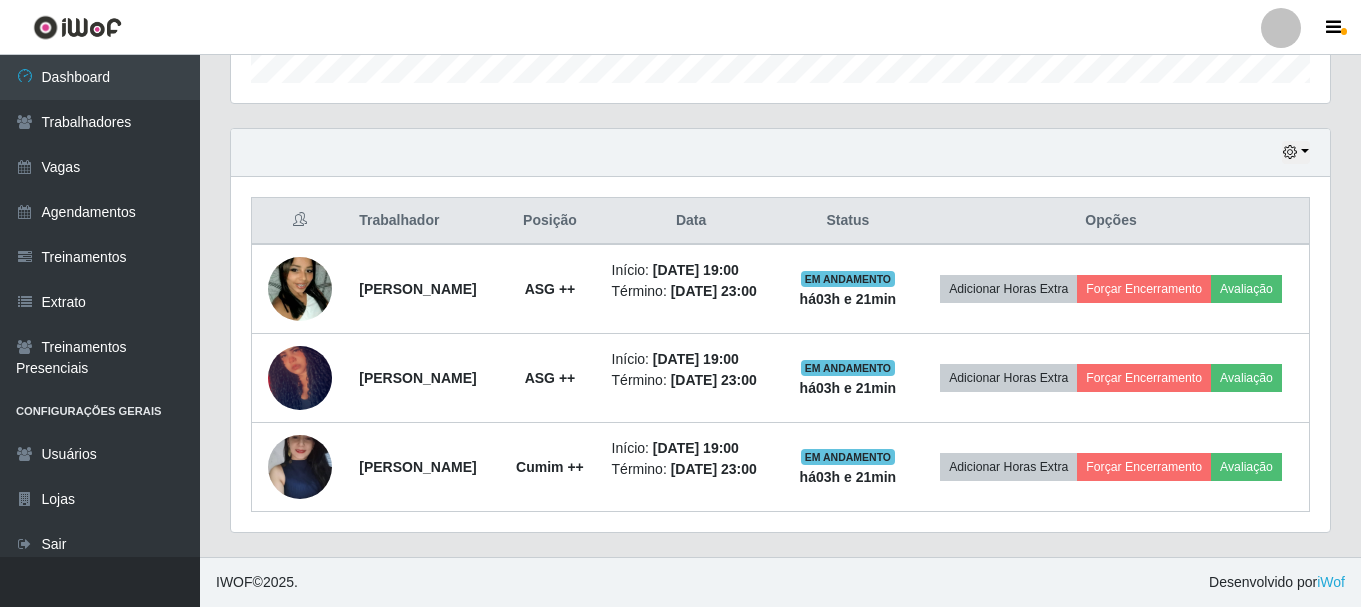 scroll, scrollTop: 999585, scrollLeft: 998901, axis: both 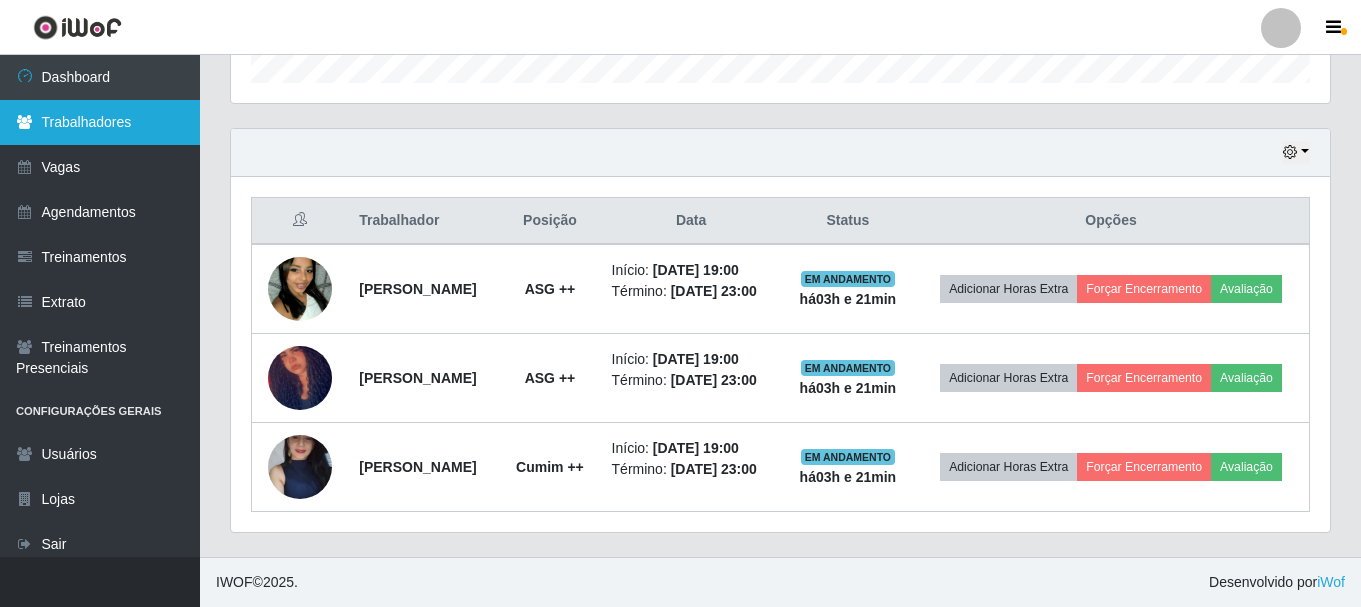 click on "Trabalhadores" at bounding box center [100, 122] 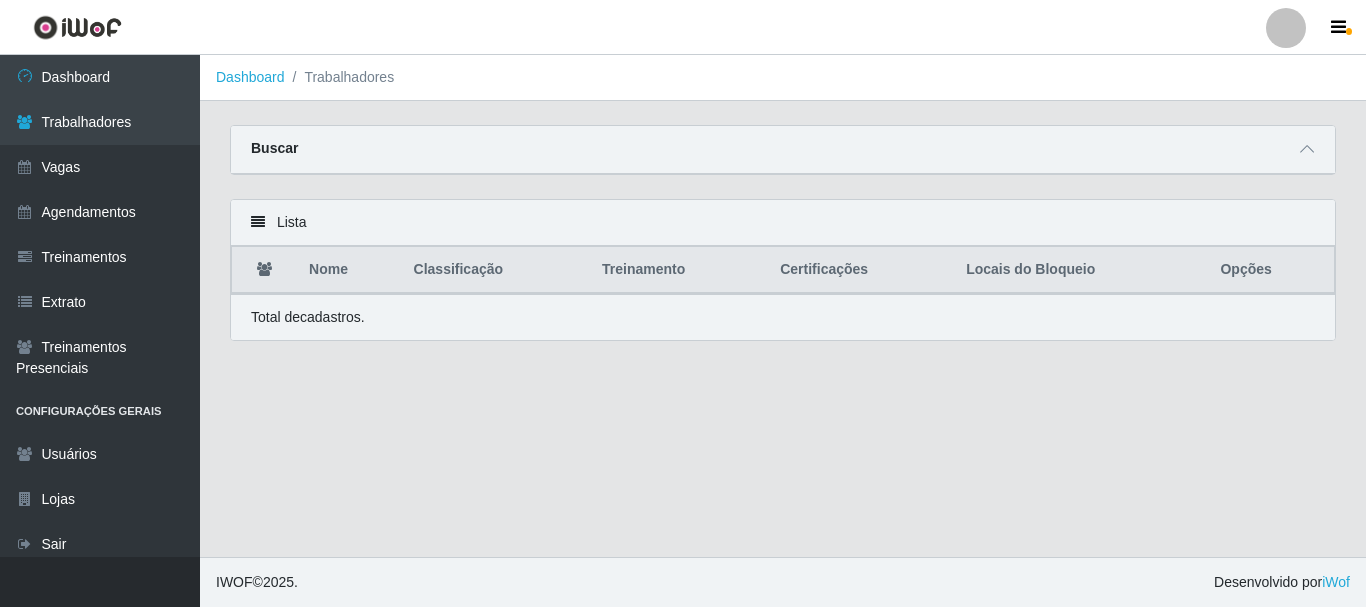 click on "Buscar" at bounding box center [274, 148] 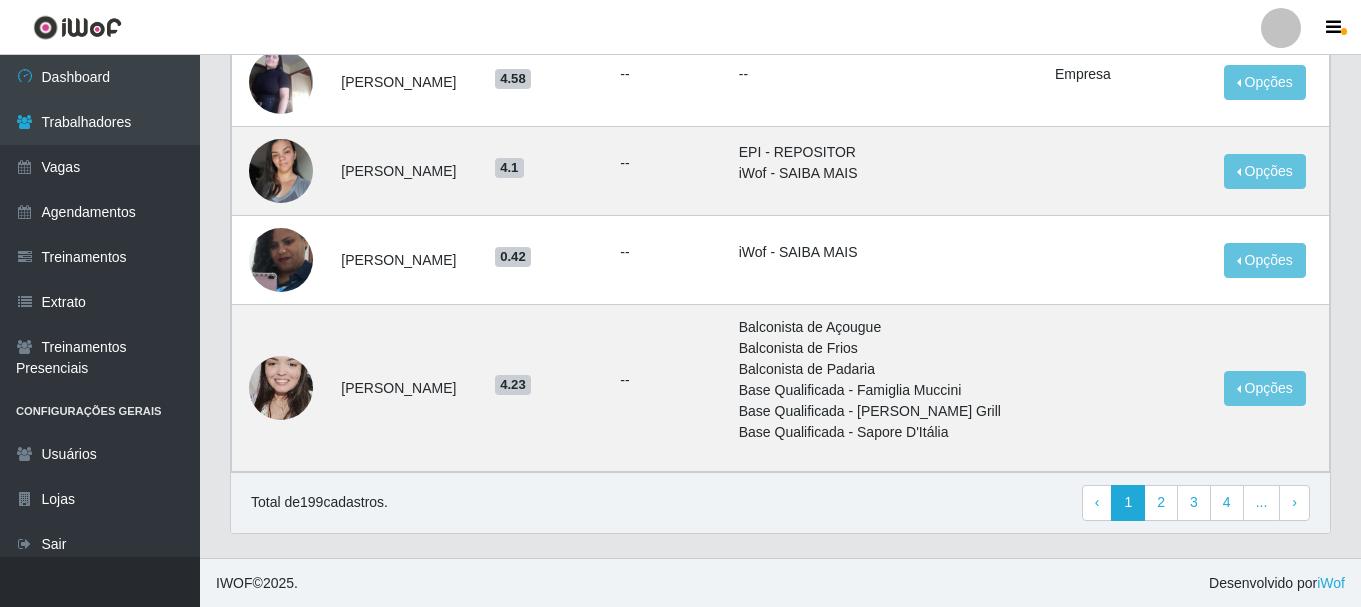 scroll, scrollTop: 1492, scrollLeft: 0, axis: vertical 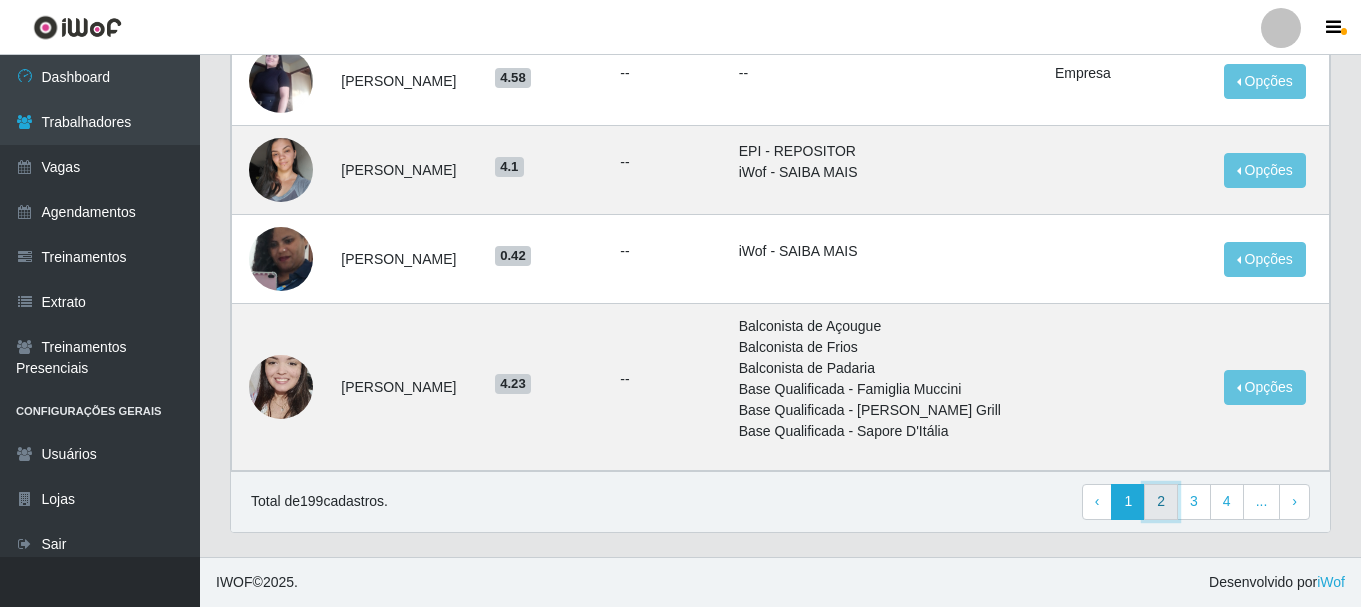 click on "2" at bounding box center [1161, 502] 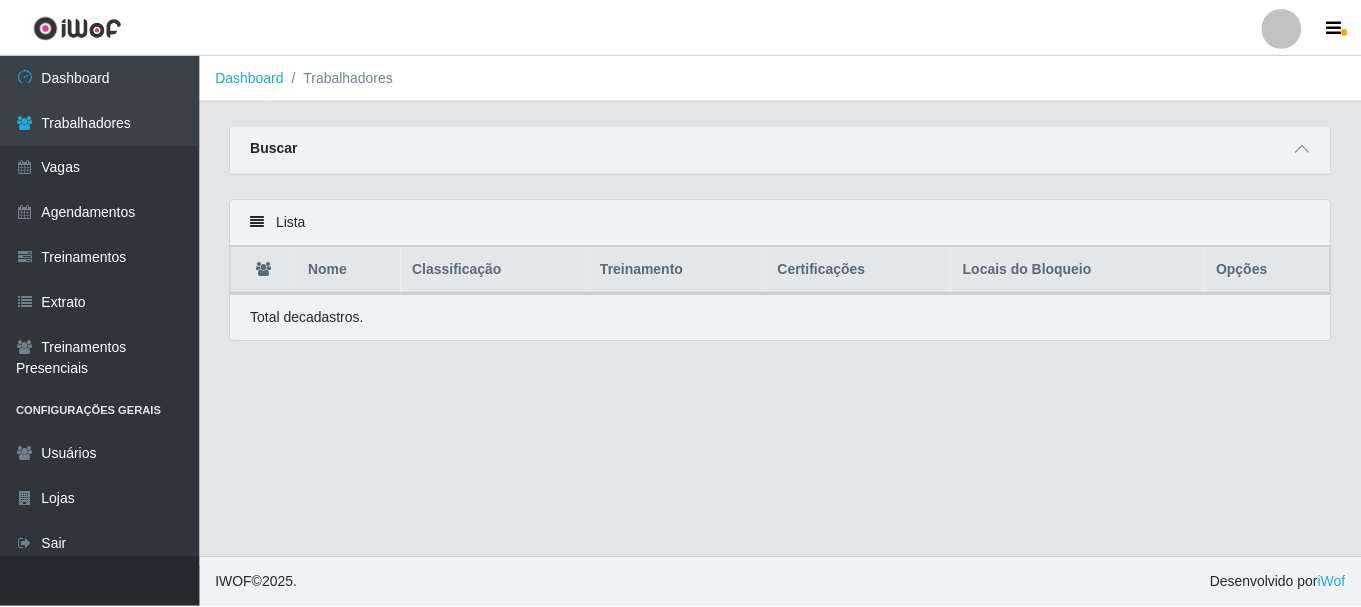 scroll, scrollTop: 0, scrollLeft: 0, axis: both 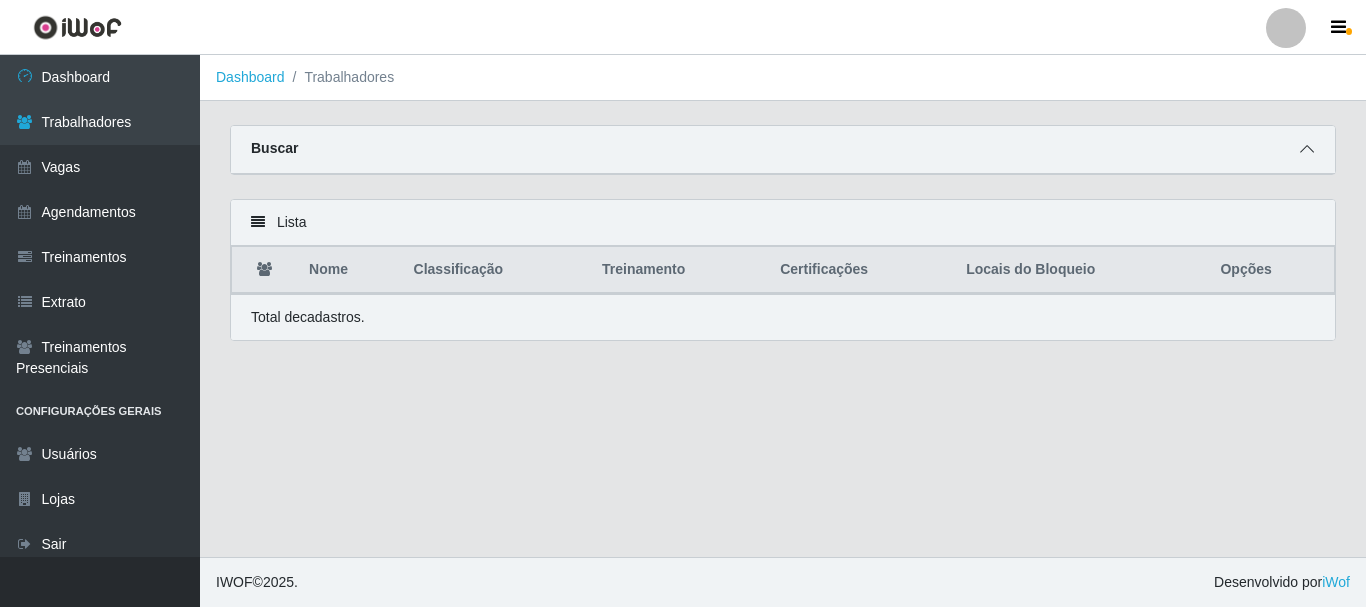 click at bounding box center (1307, 149) 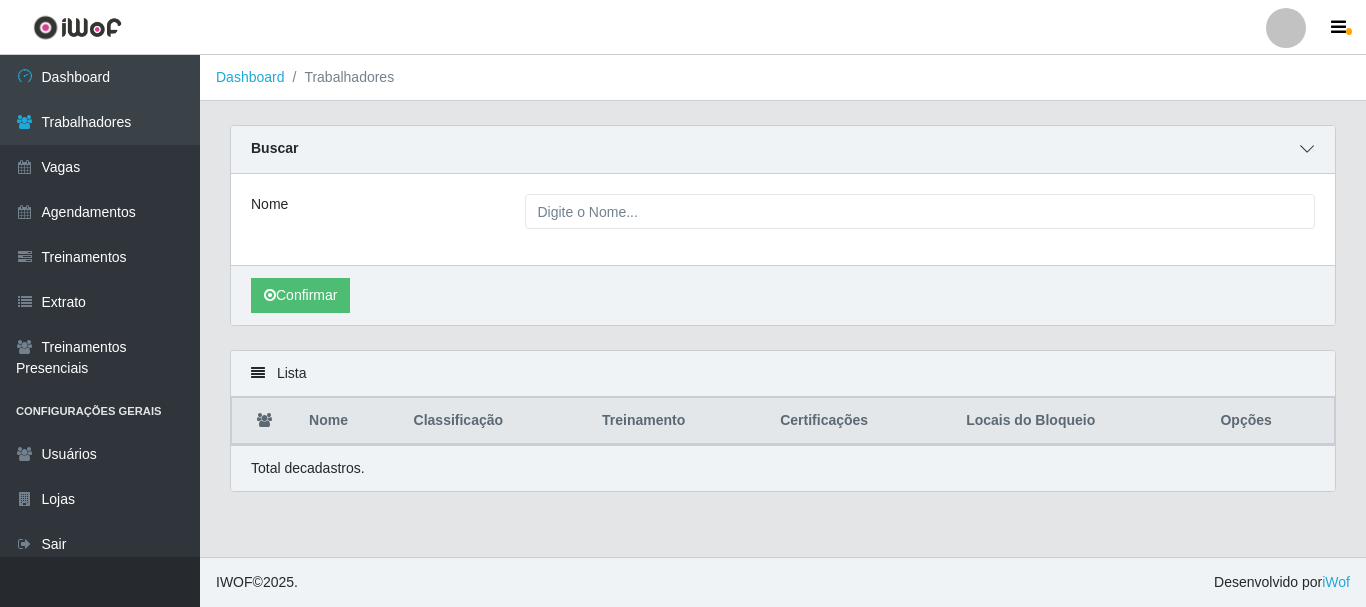 click at bounding box center [1307, 149] 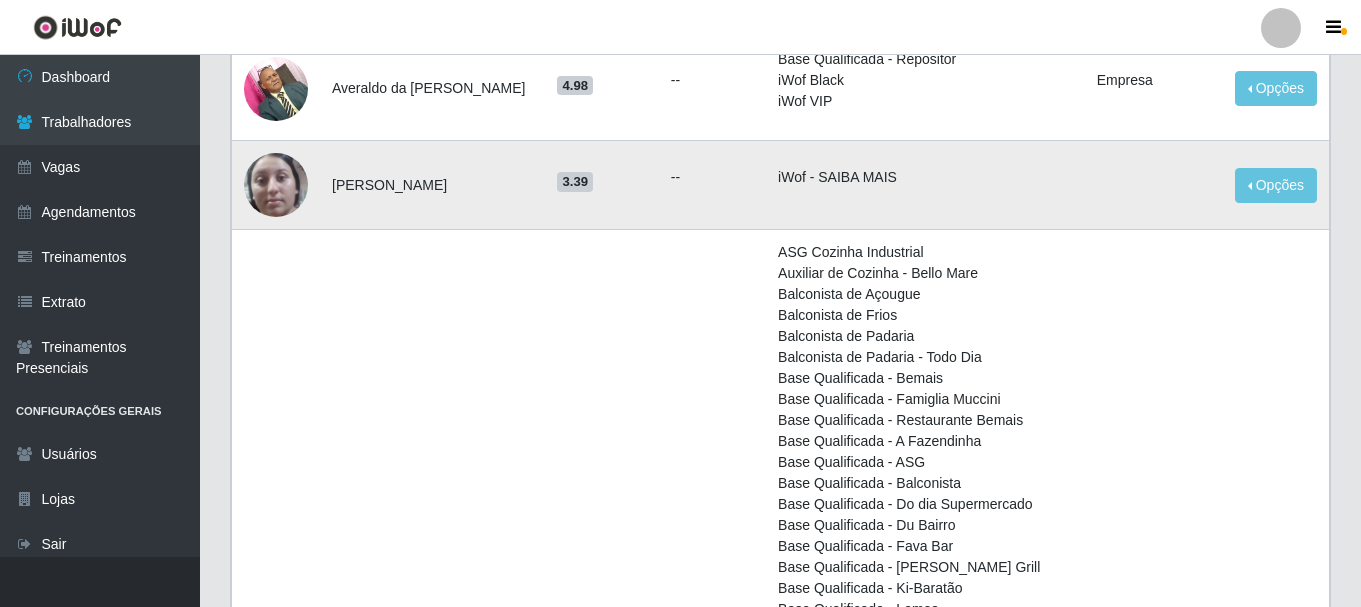 scroll, scrollTop: 1600, scrollLeft: 0, axis: vertical 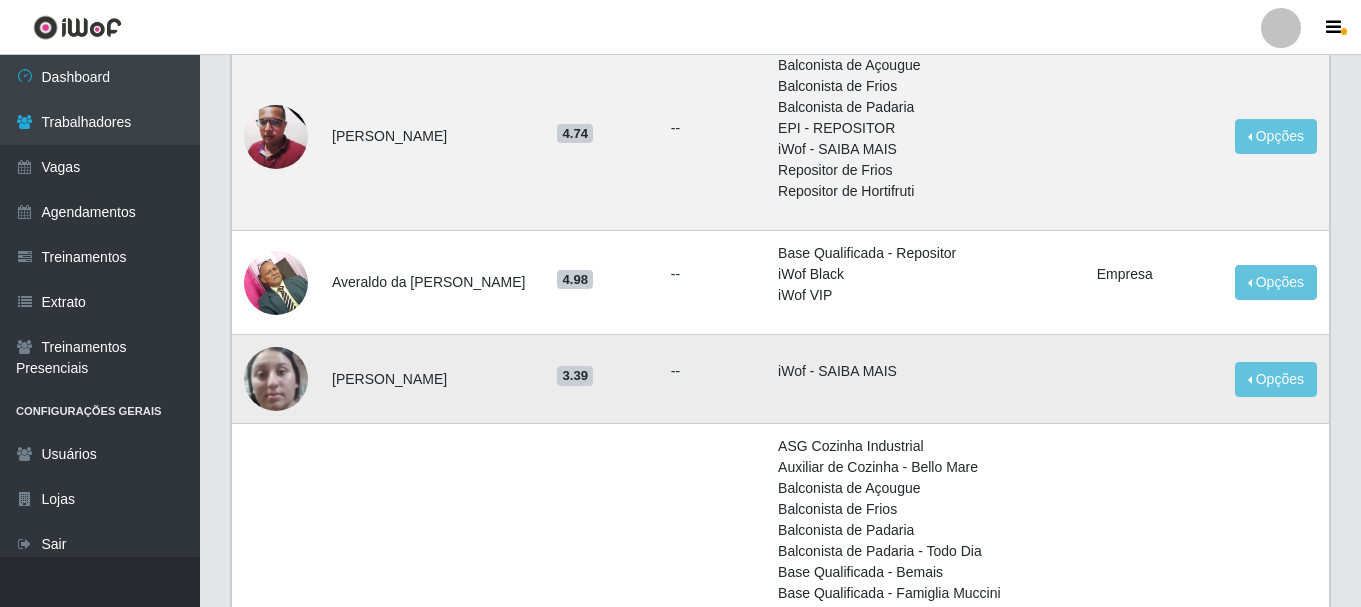 click on "3.39" at bounding box center (575, 376) 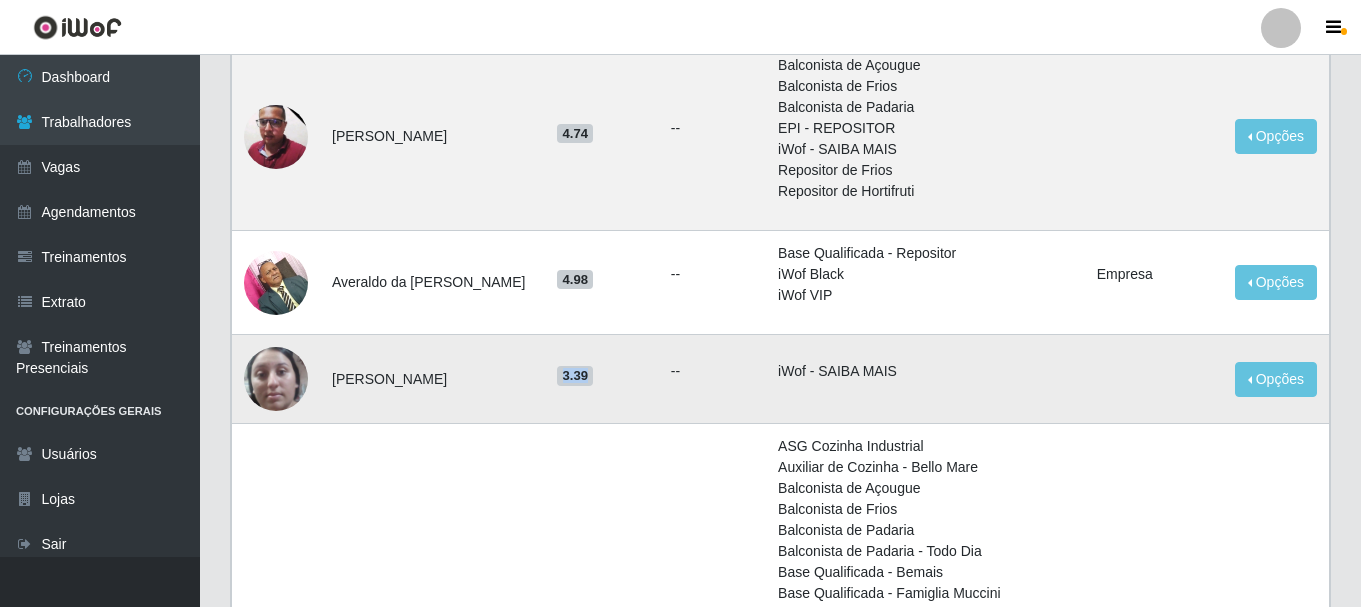 click on "3.39" at bounding box center [575, 376] 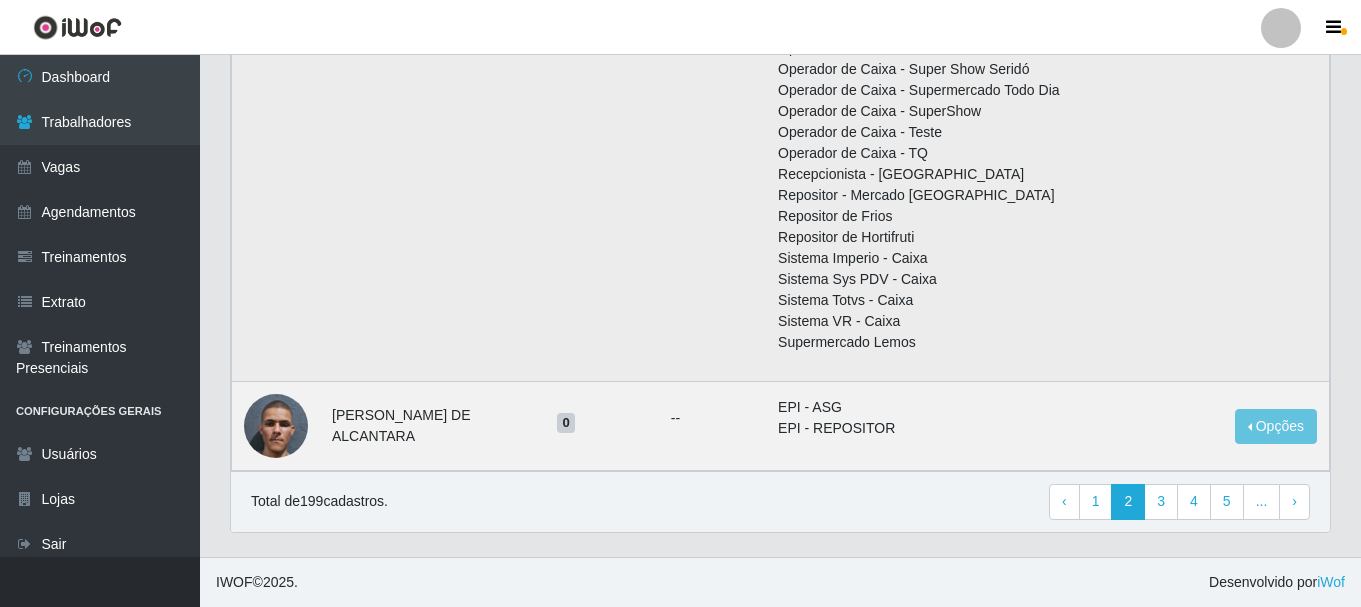 scroll, scrollTop: 3322, scrollLeft: 0, axis: vertical 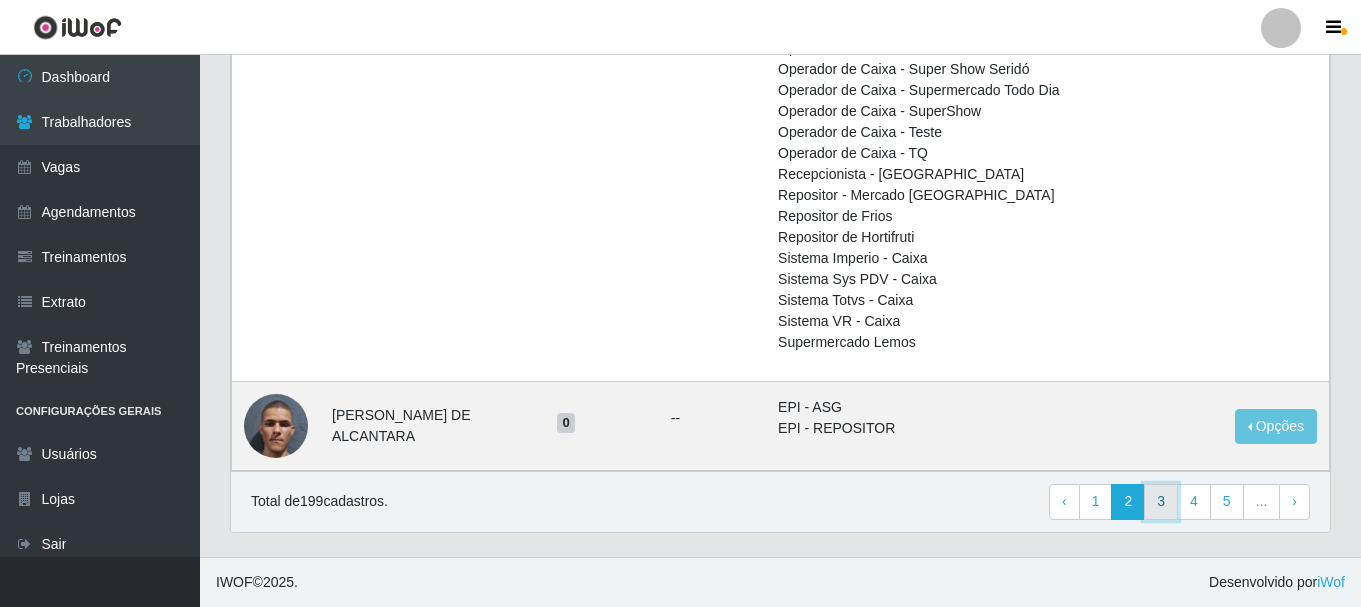 click on "3" at bounding box center (1161, 502) 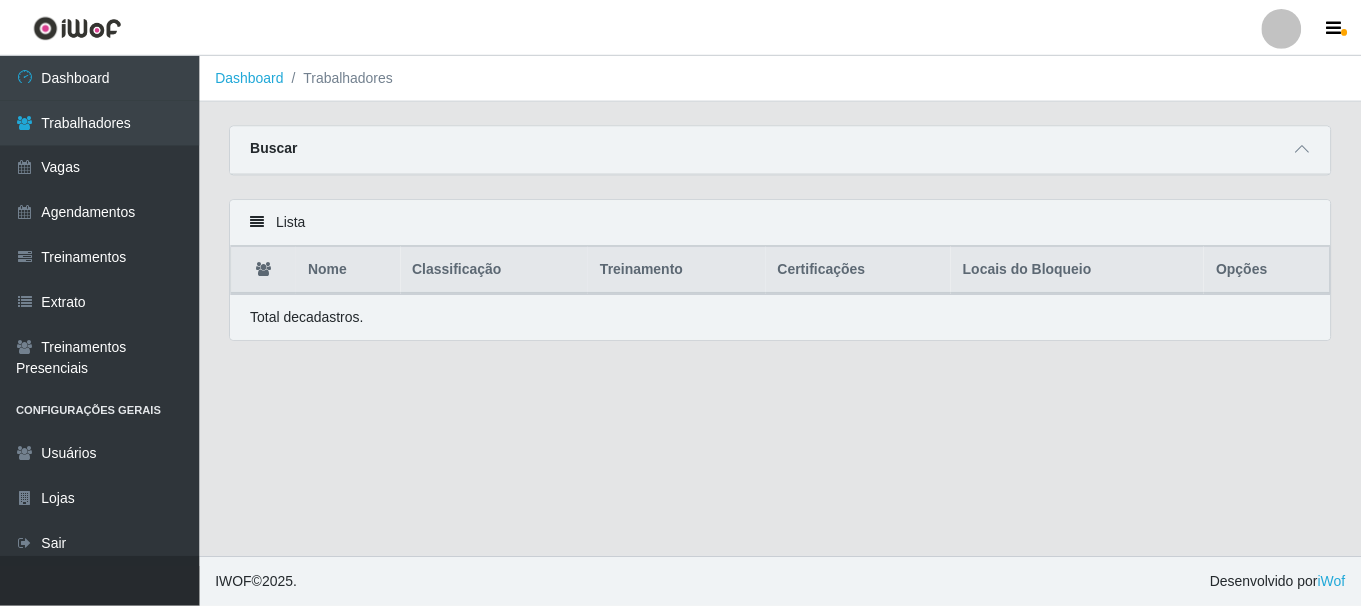 scroll, scrollTop: 0, scrollLeft: 0, axis: both 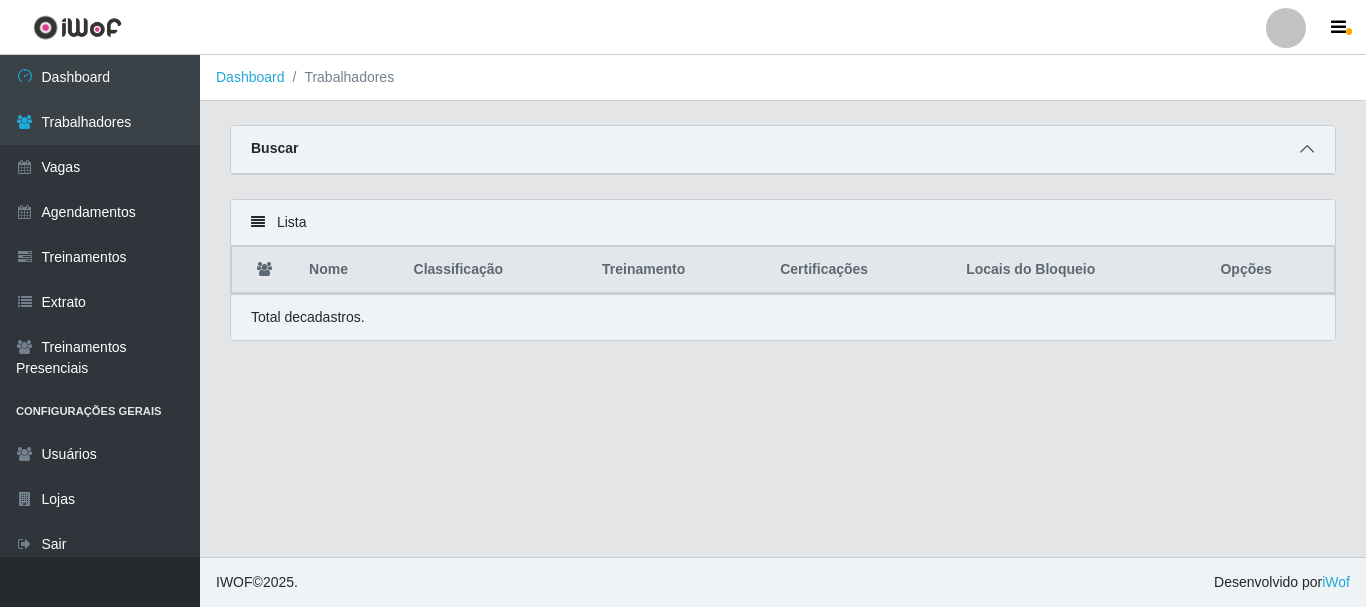 click at bounding box center [1307, 149] 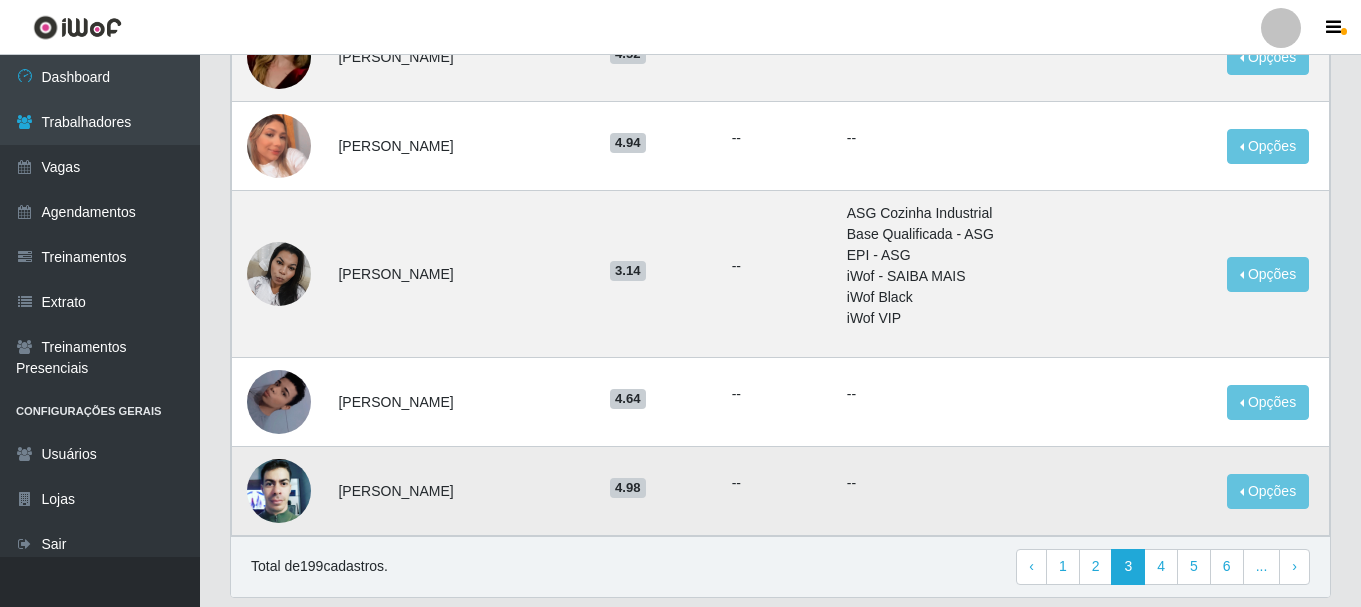 scroll, scrollTop: 1481, scrollLeft: 0, axis: vertical 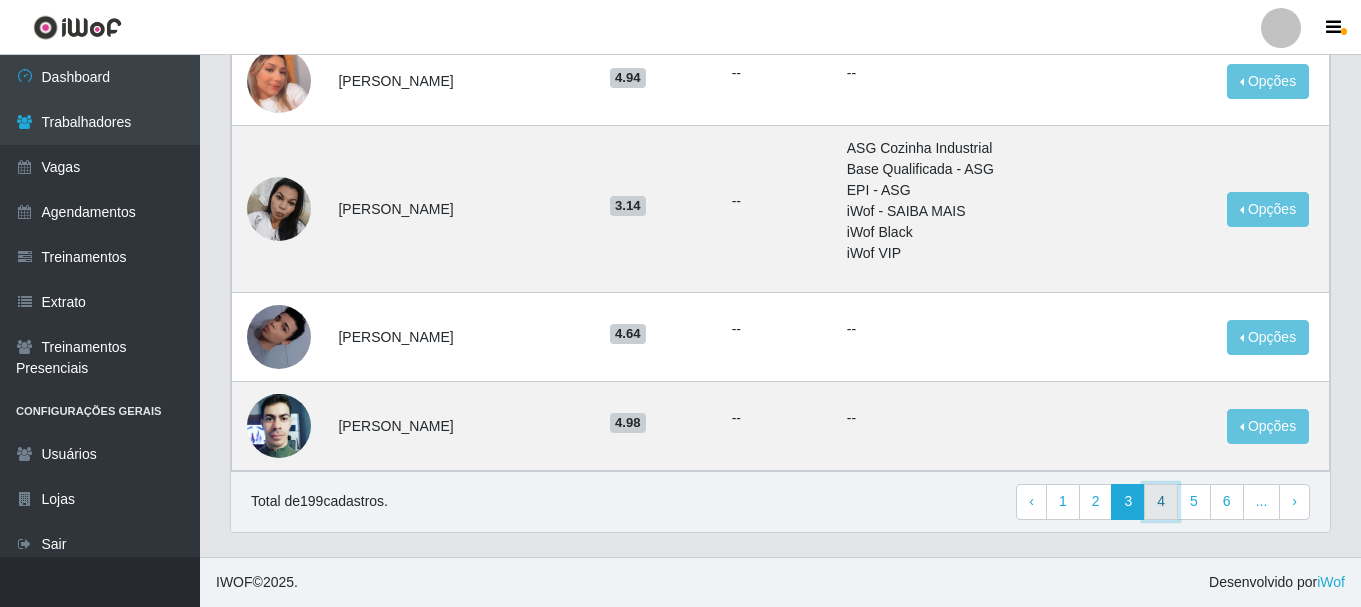 click on "4" at bounding box center [1161, 502] 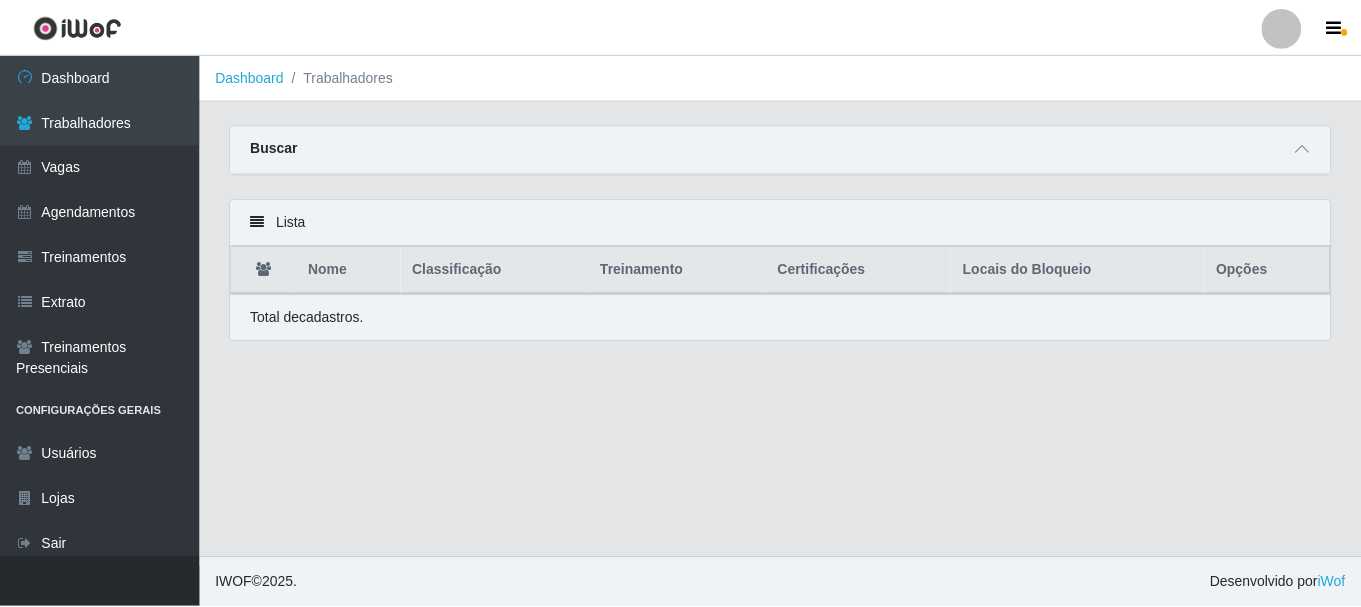 scroll, scrollTop: 0, scrollLeft: 0, axis: both 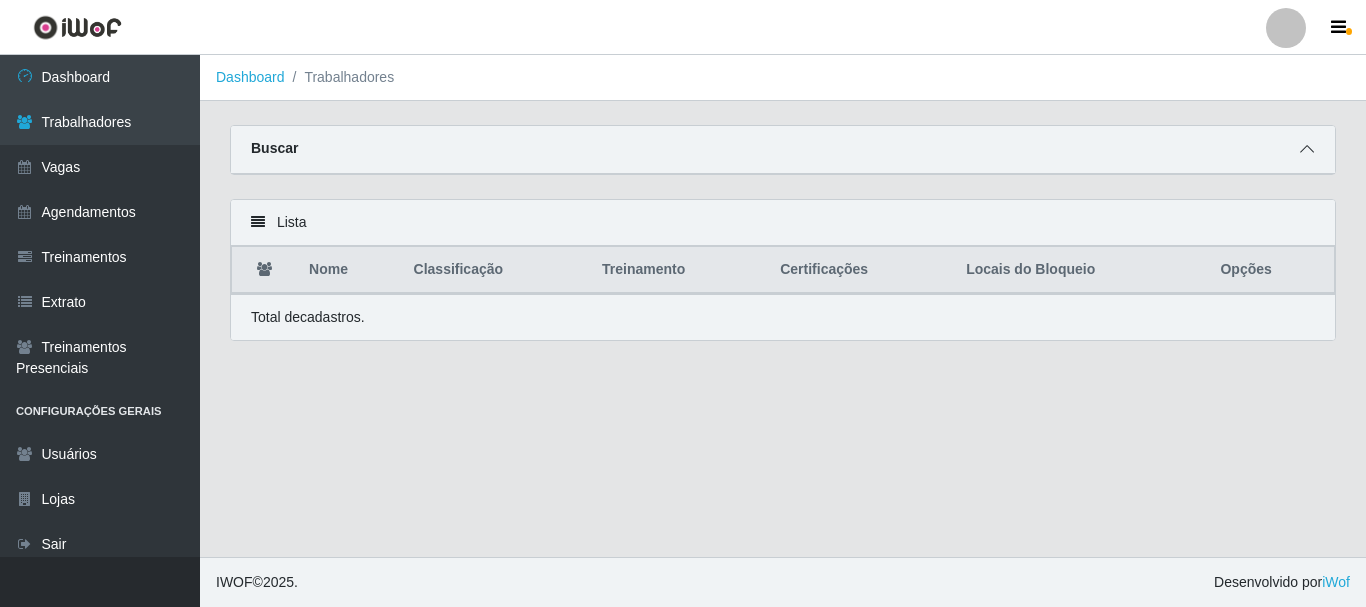 click at bounding box center [1307, 149] 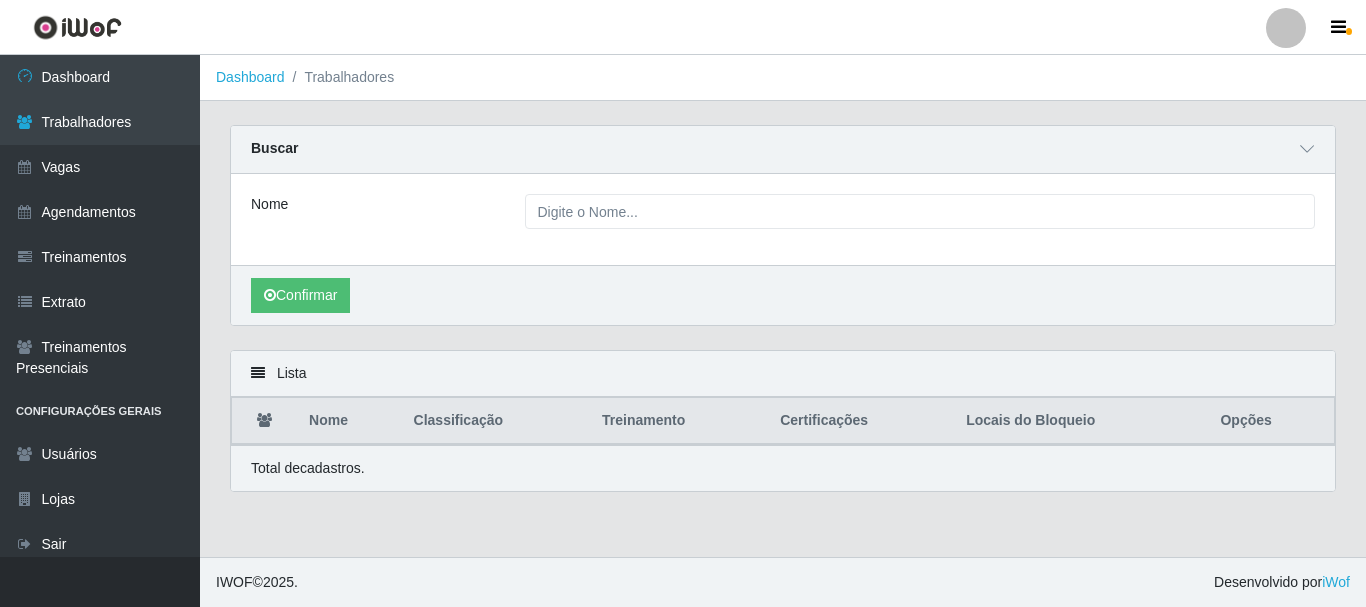 click on "Opções" at bounding box center [1271, 421] 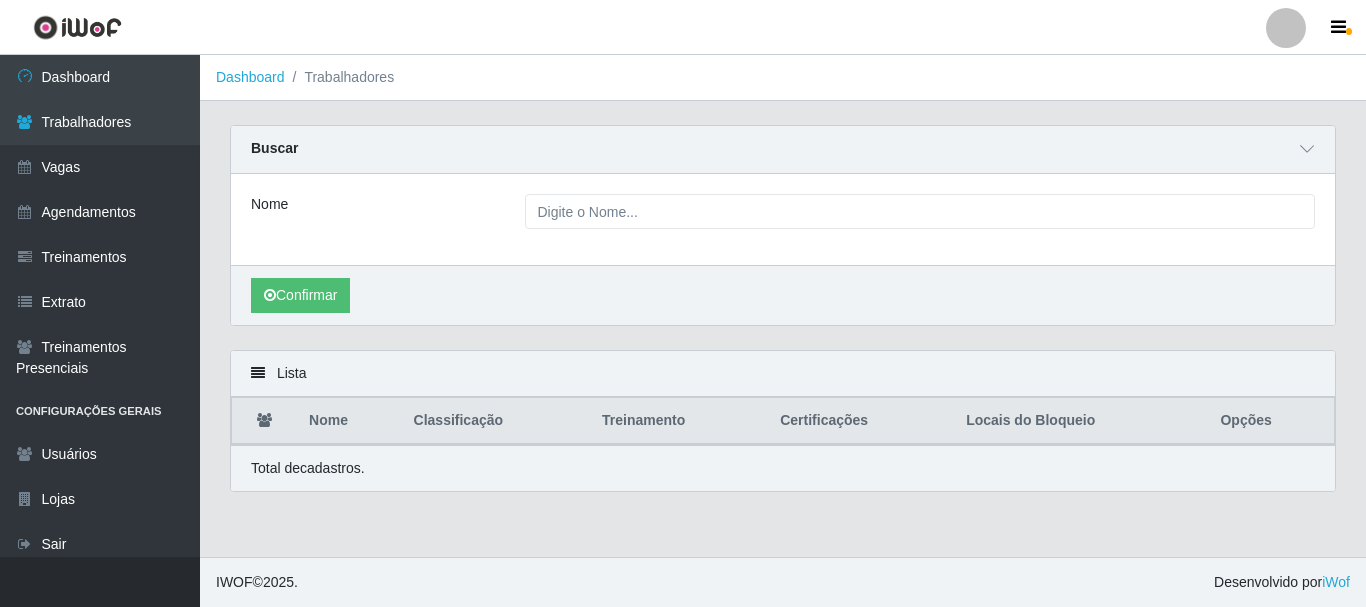 click on "Opções" at bounding box center (1271, 421) 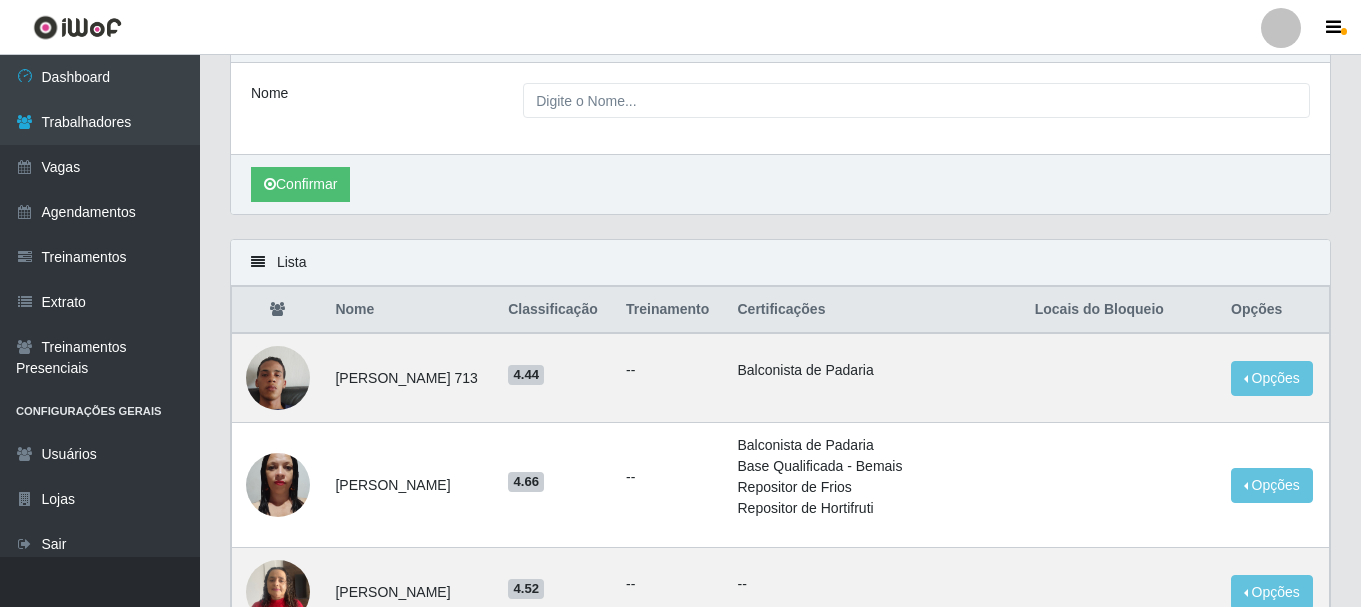 scroll, scrollTop: 0, scrollLeft: 0, axis: both 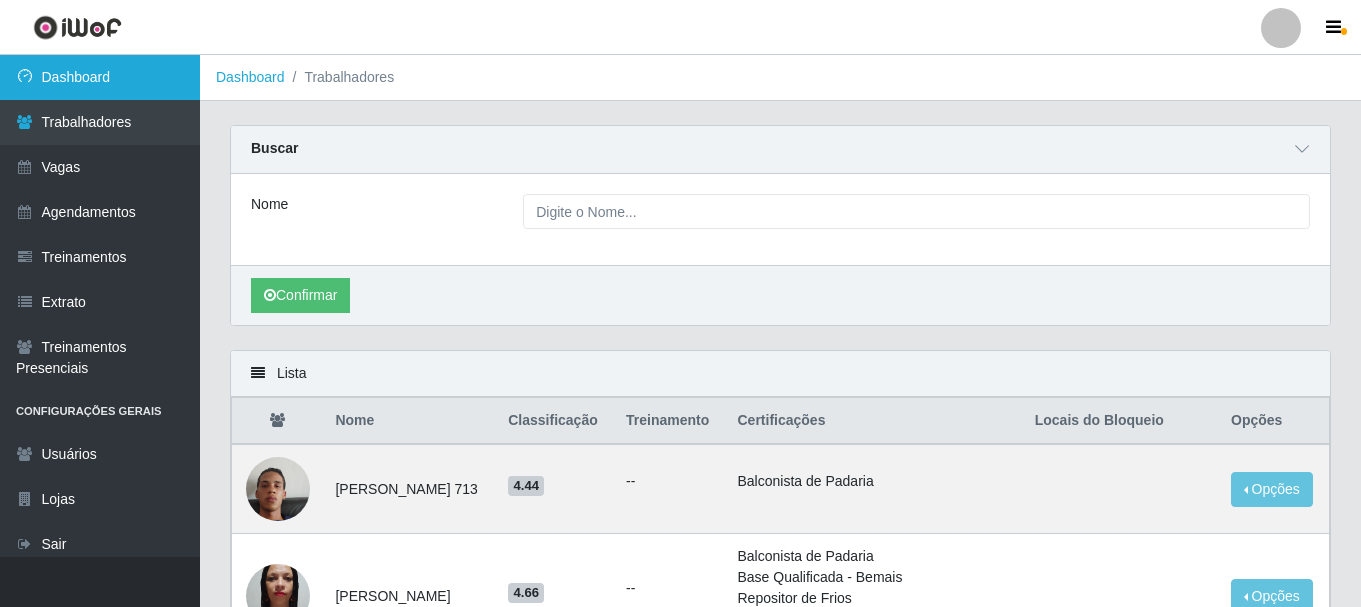 click on "Dashboard" at bounding box center (100, 77) 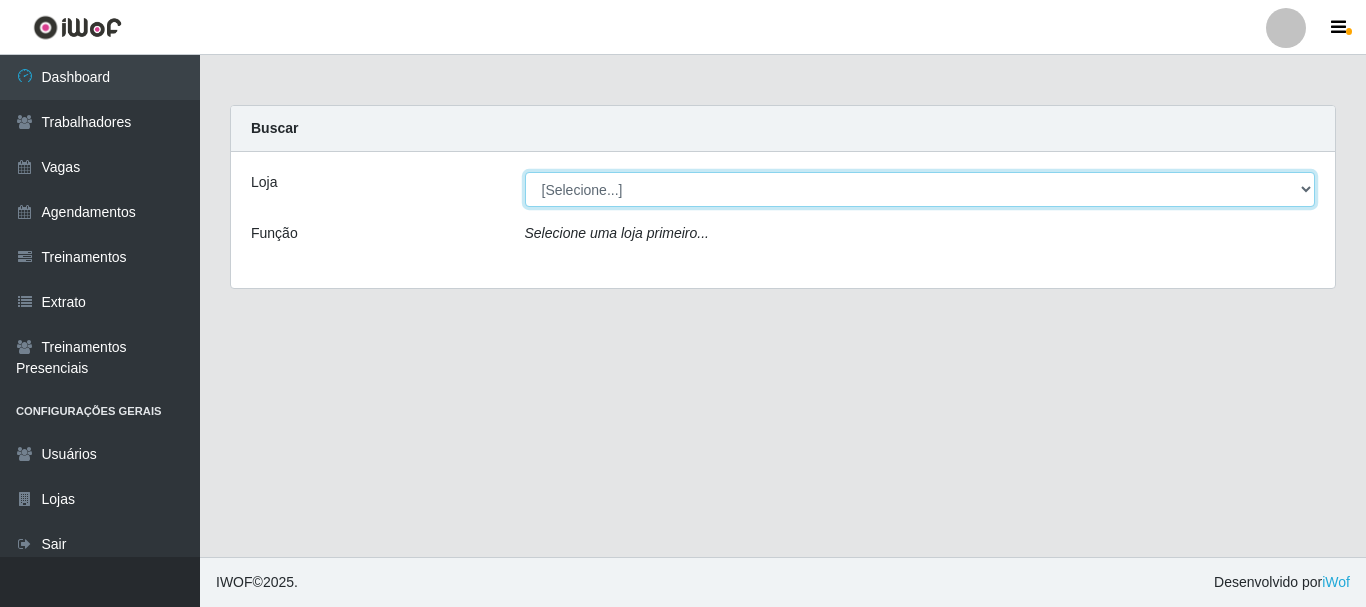 click on "[Selecione...] Casa Galiotto Restaurante" at bounding box center [920, 189] 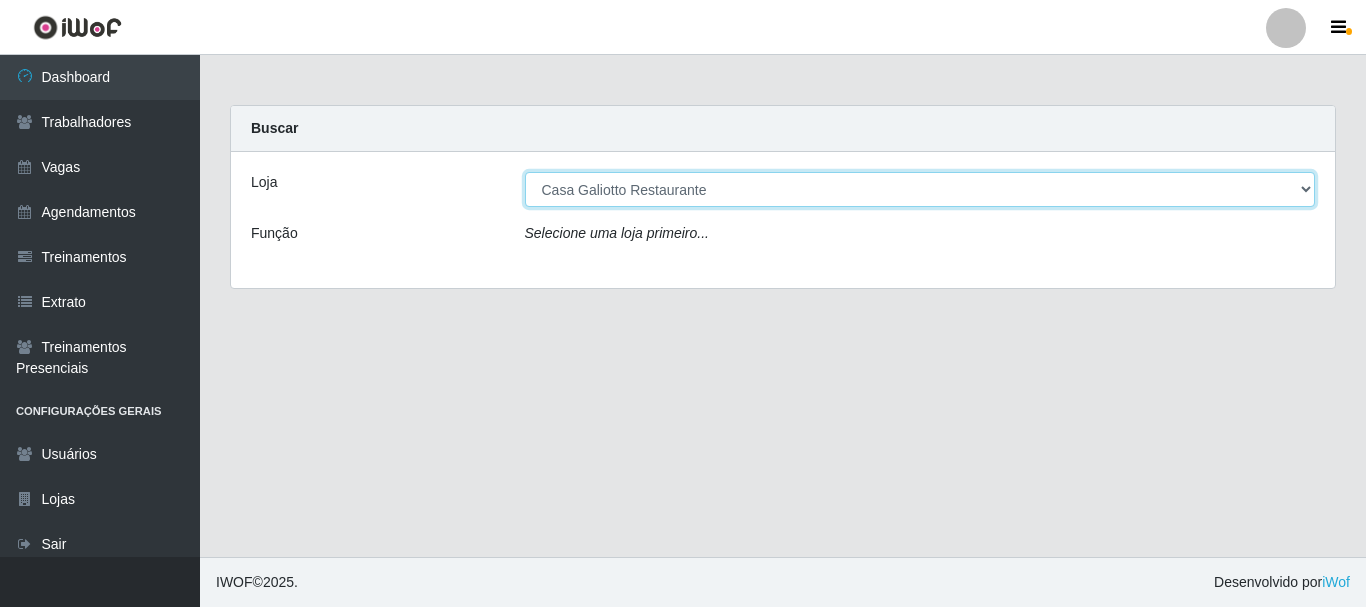 click on "[Selecione...] Casa Galiotto Restaurante" at bounding box center (920, 189) 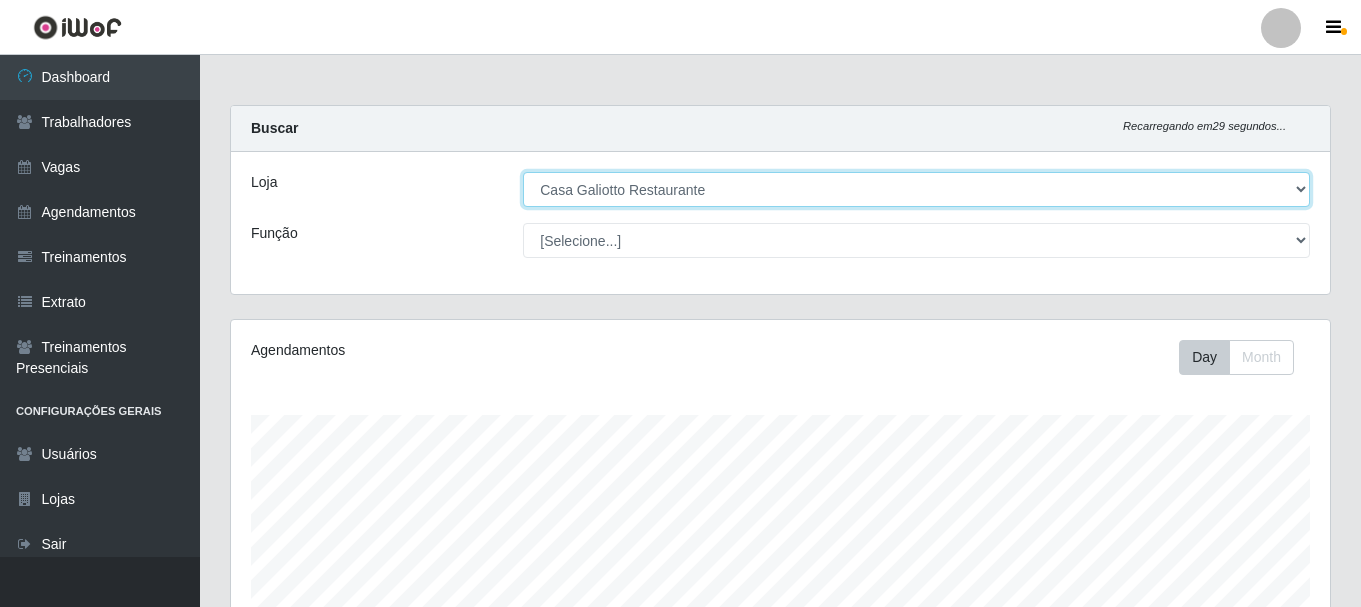 scroll, scrollTop: 999585, scrollLeft: 998901, axis: both 